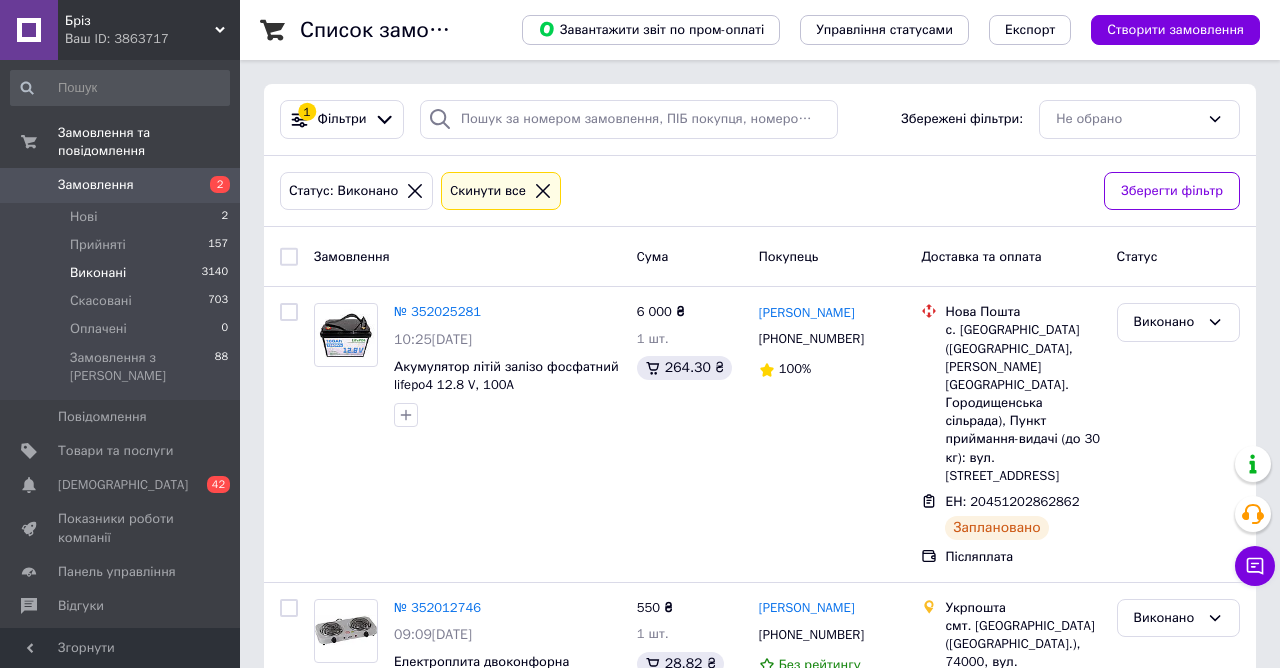 scroll, scrollTop: 0, scrollLeft: 0, axis: both 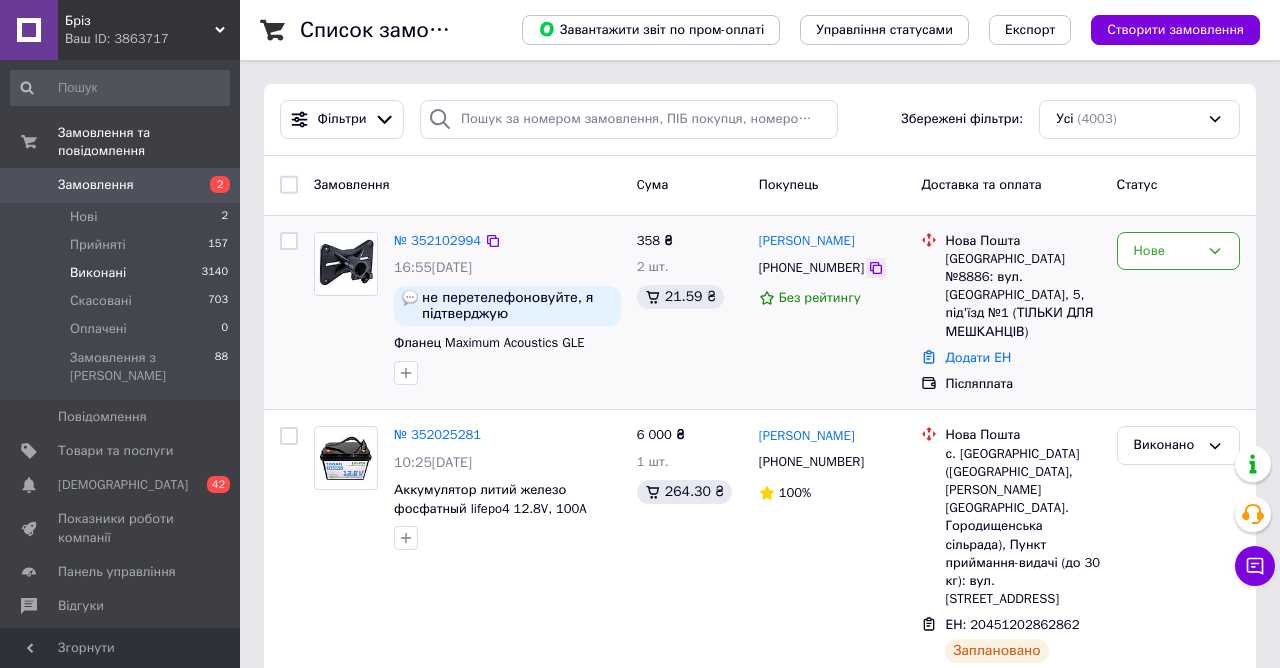 click 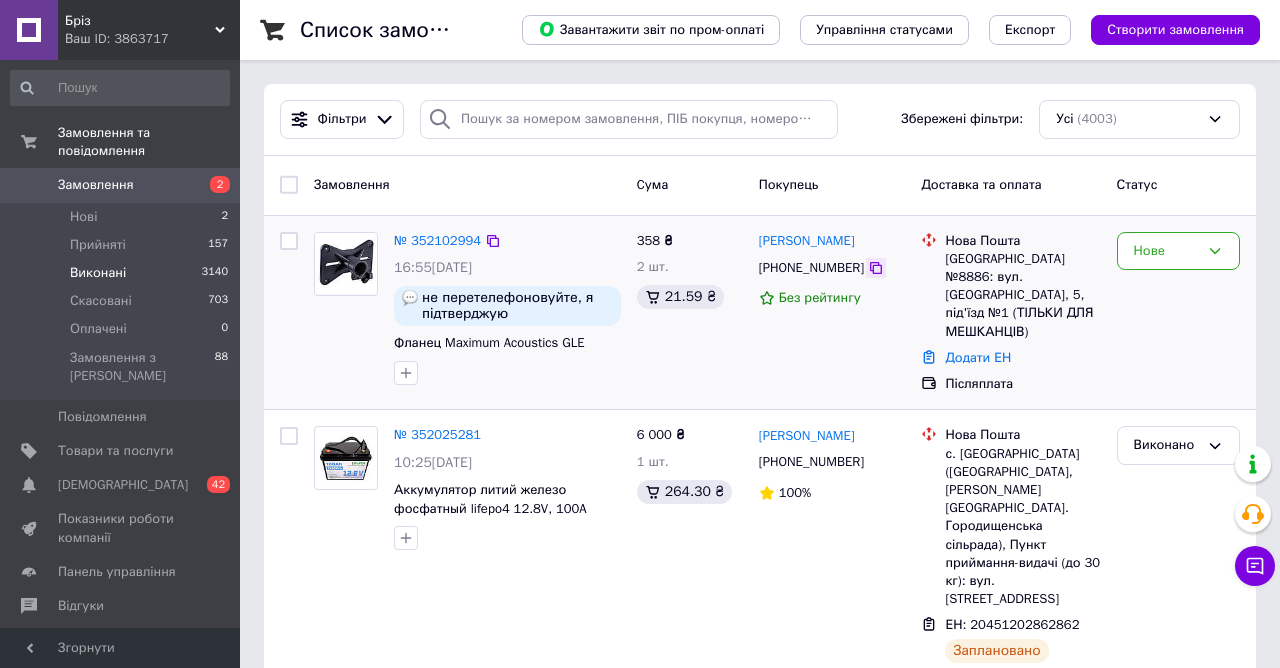 click 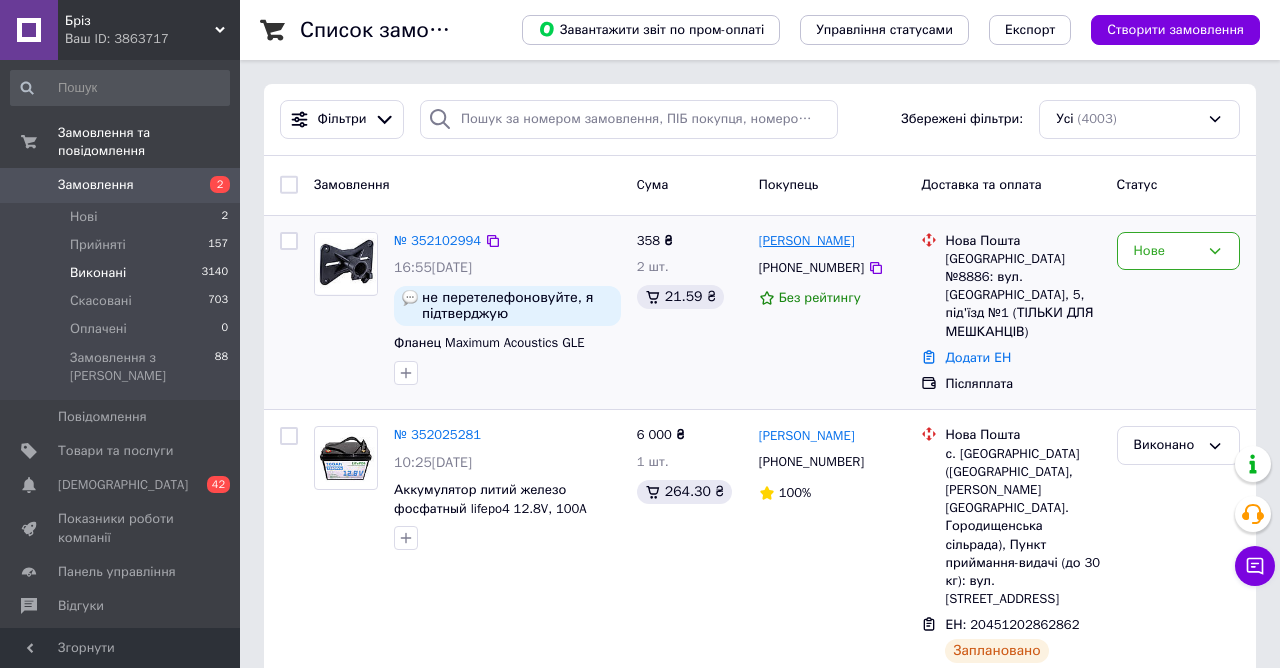 drag, startPoint x: 875, startPoint y: 242, endPoint x: 762, endPoint y: 247, distance: 113.110565 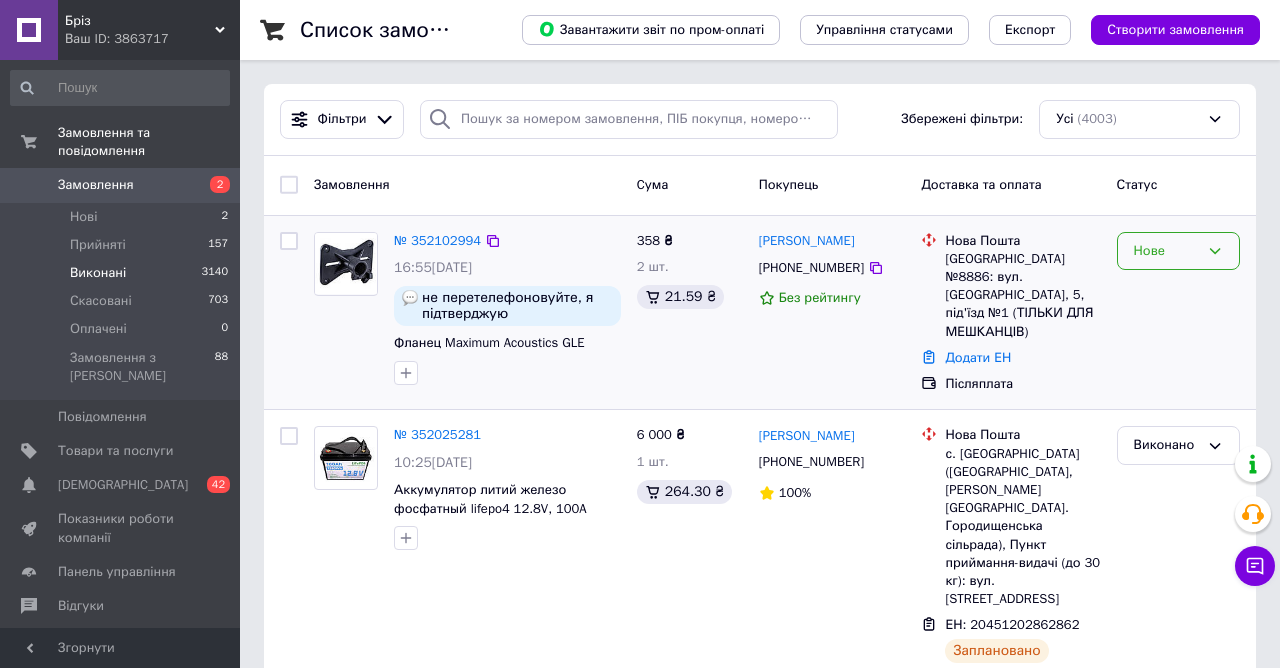 click on "Нове" at bounding box center (1166, 251) 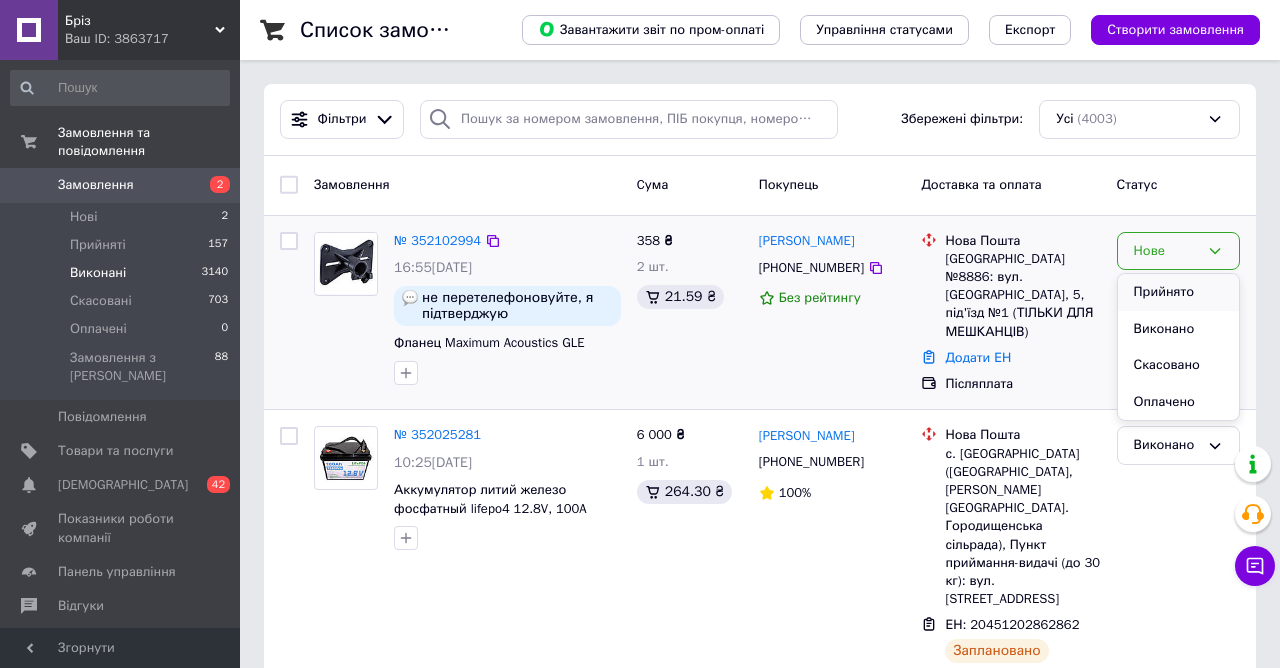 click on "Прийнято" at bounding box center (1178, 292) 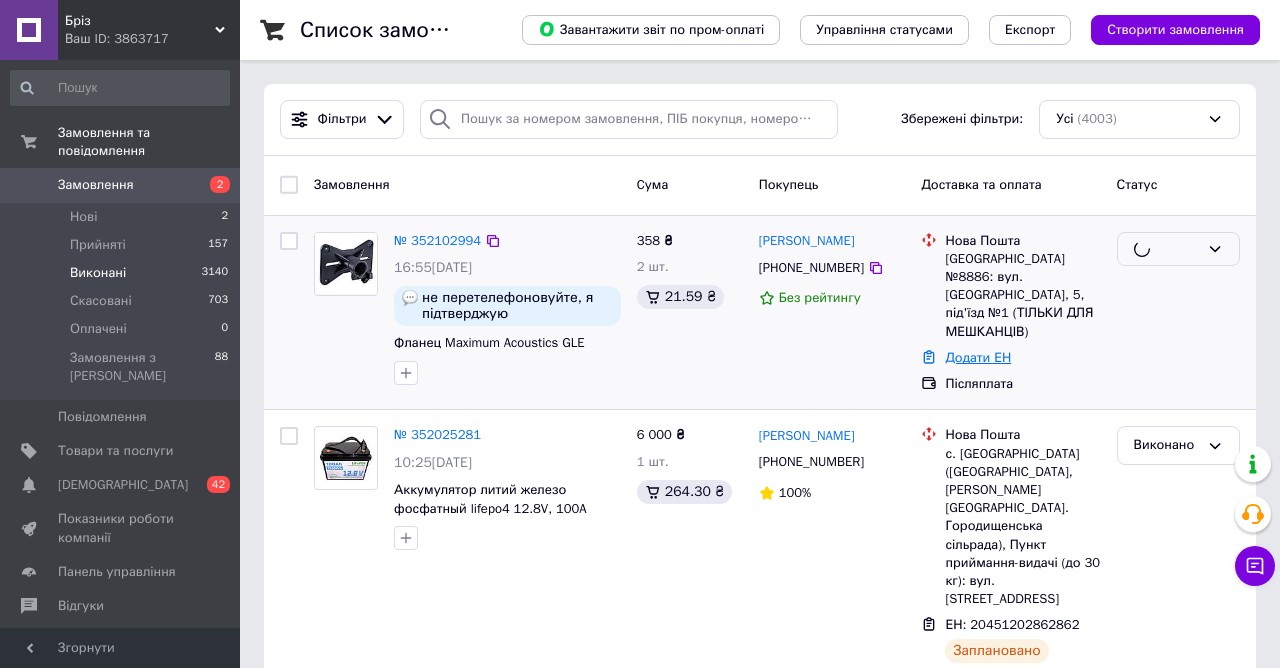 click on "Додати ЕН" at bounding box center [978, 357] 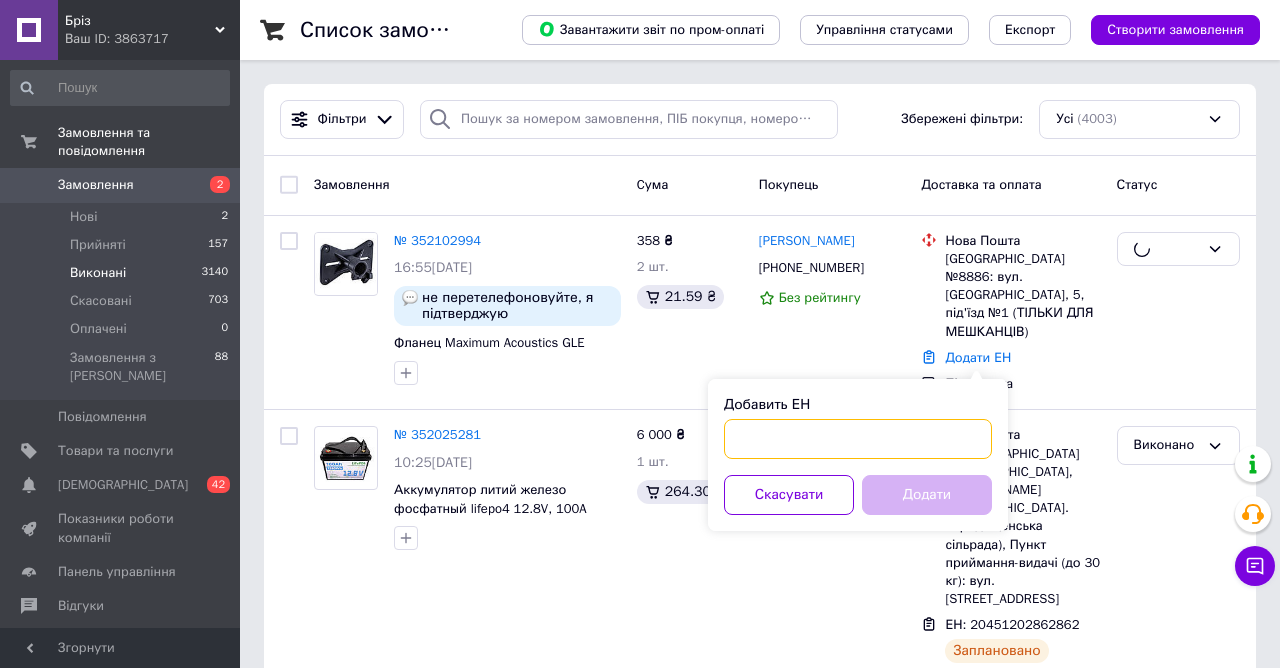 click on "Добавить ЕН" at bounding box center (858, 439) 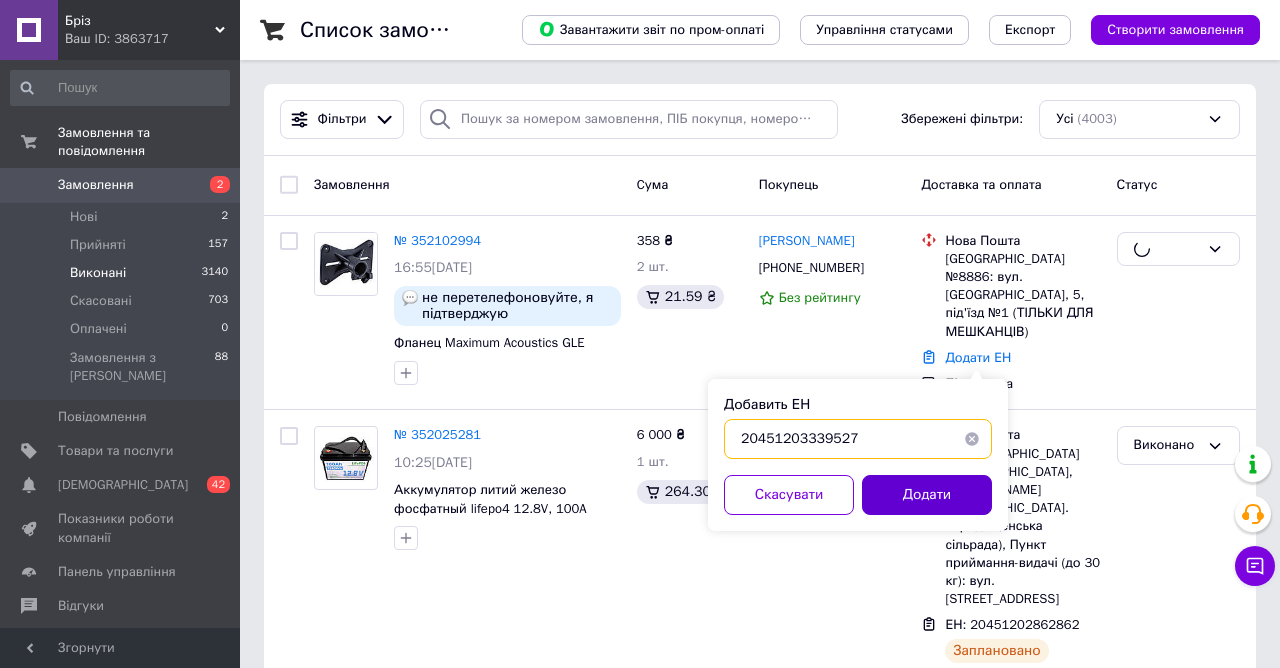 type on "20451203339527" 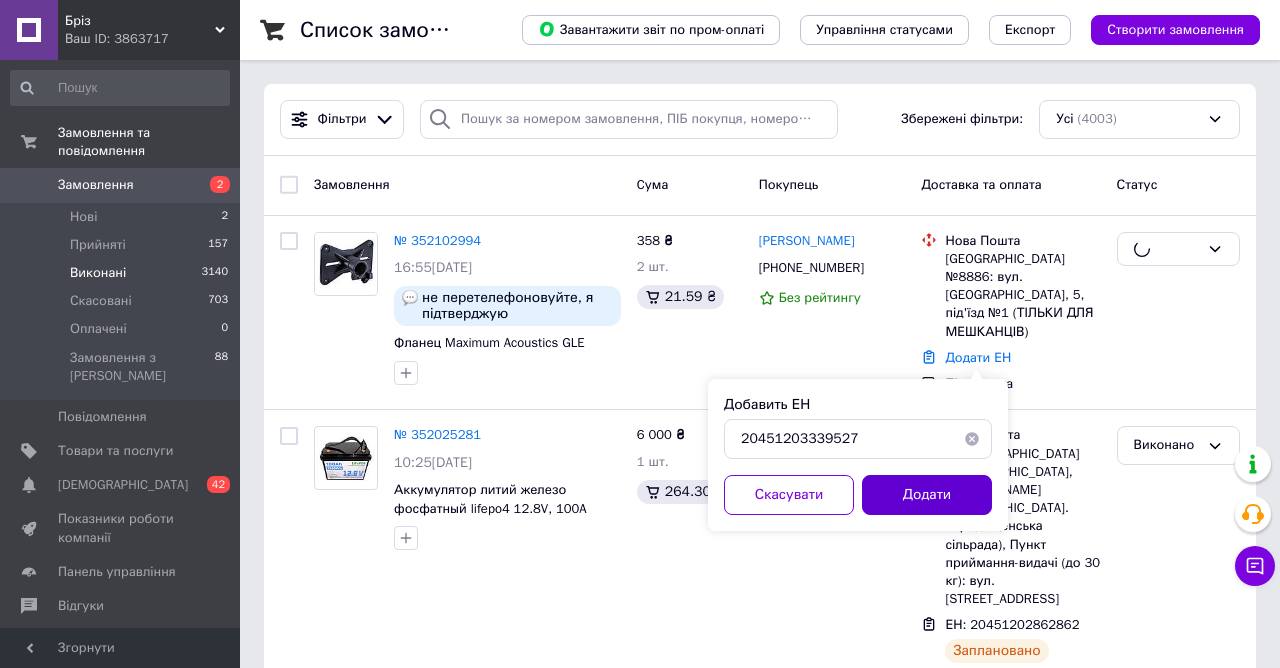 click on "Додати" at bounding box center (927, 495) 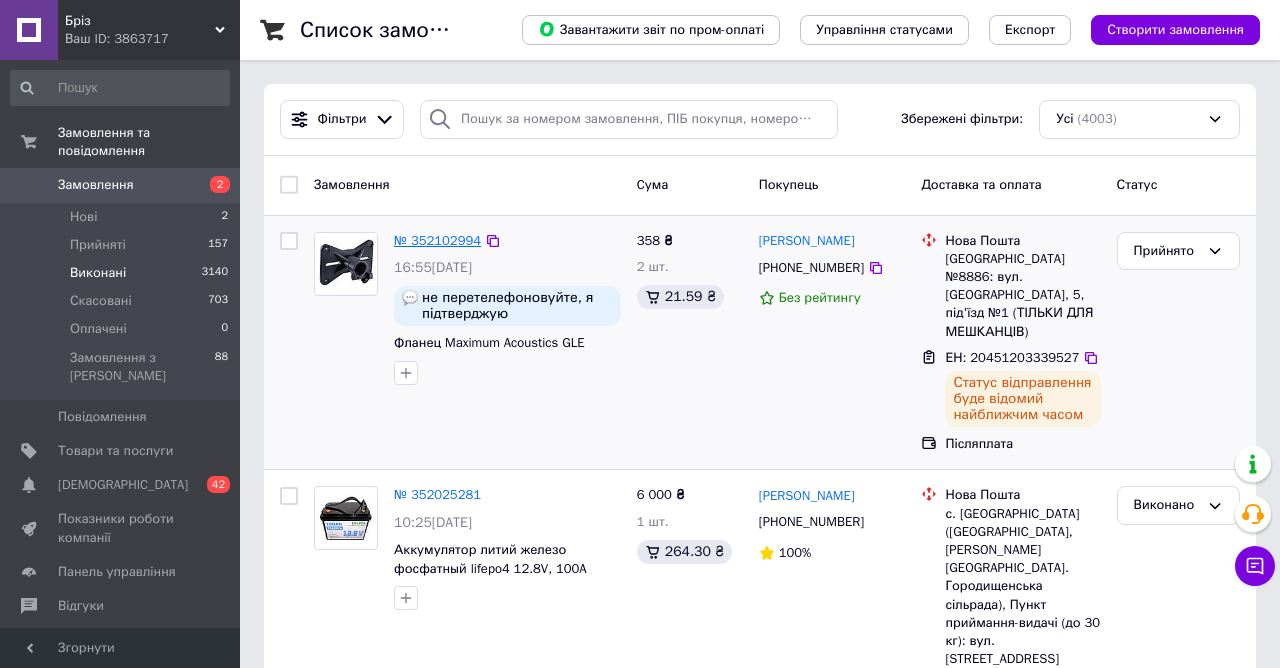 click on "№ 352102994" at bounding box center (437, 240) 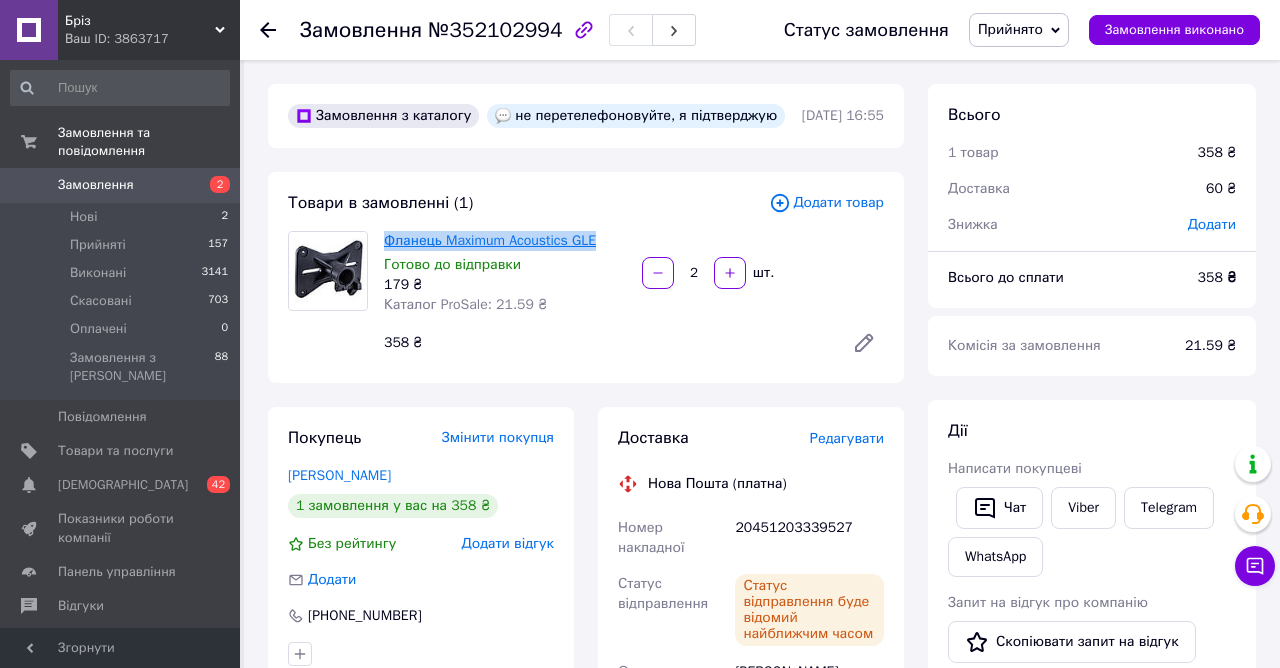 drag, startPoint x: 595, startPoint y: 241, endPoint x: 387, endPoint y: 250, distance: 208.19463 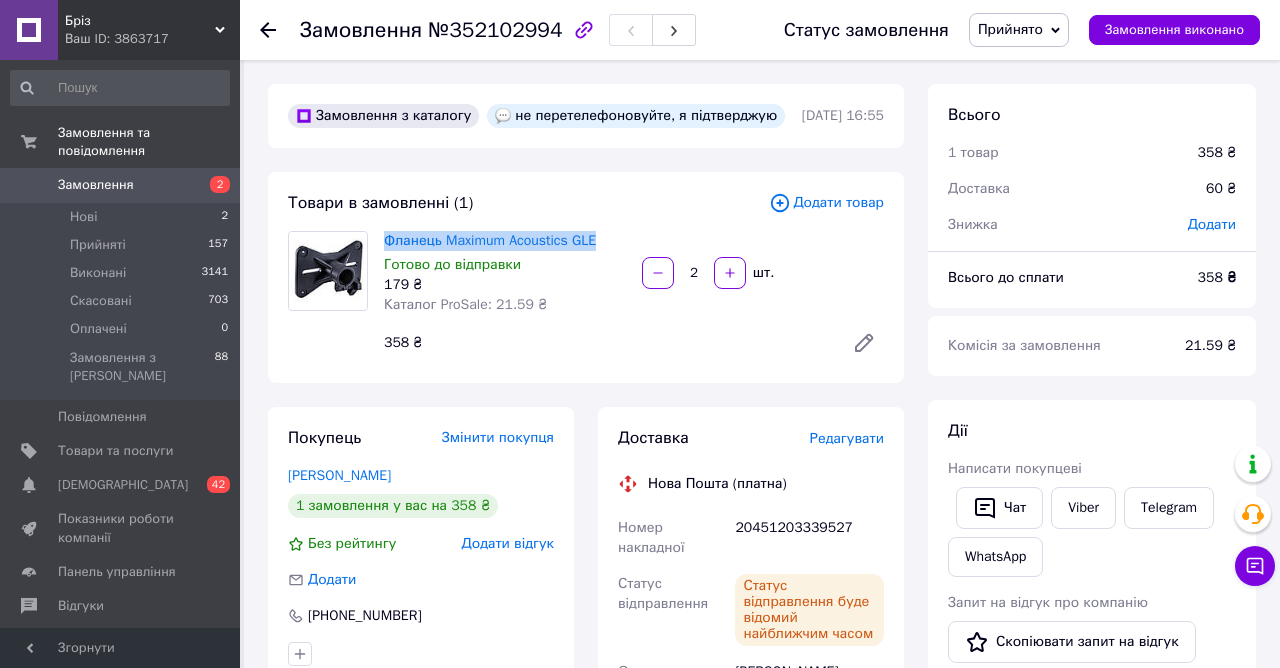 click on "Всього 1 товар 358 ₴ Доставка 60 ₴ Знижка Додати Всього до сплати 358 ₴ Комісія за замовлення 21.59 ₴ Дії Написати покупцеві   Чат Viber Telegram WhatsApp Запит на відгук про компанію   Скопіювати запит на відгук У вас є 30 днів, щоб відправити запит на відгук покупцеві, скопіювавши посилання.   Видати чек   Завантажити PDF   Друк PDF   Дублювати замовлення Мітки Особисті нотатки, які бачите лише ви. З їх допомогою можна фільтрувати замовлення Примітки Залишилося 300 символів Очистити Зберегти" at bounding box center (1092, 757) 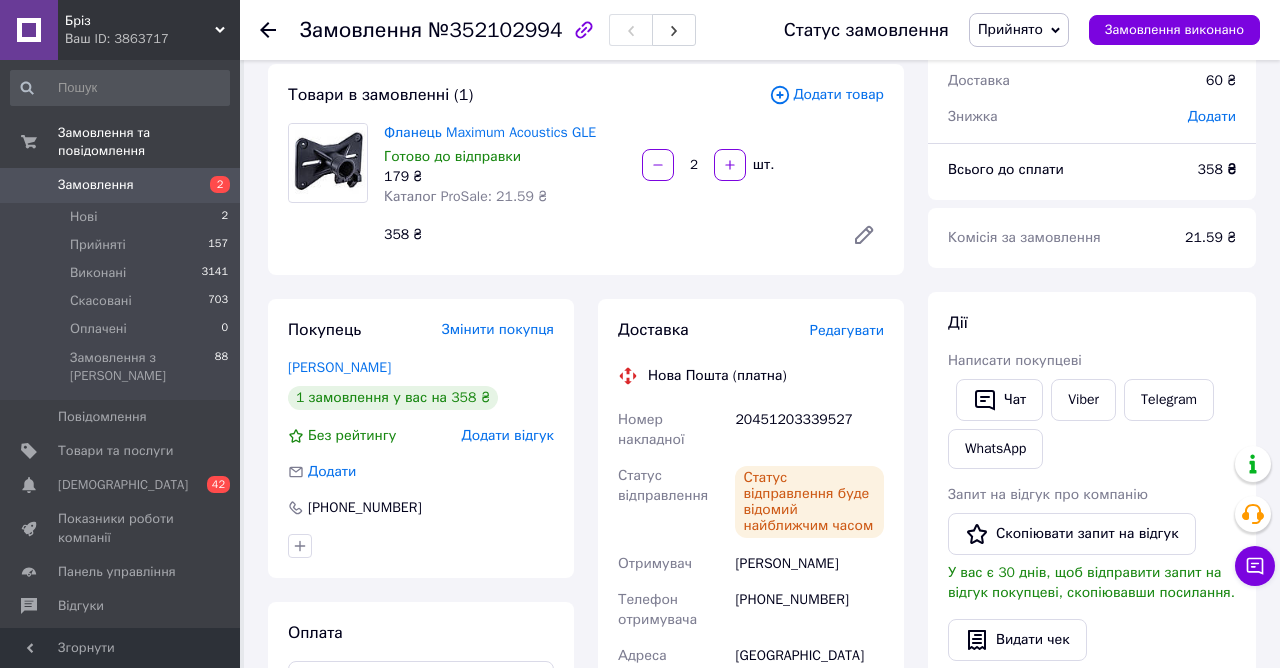 scroll, scrollTop: 216, scrollLeft: 0, axis: vertical 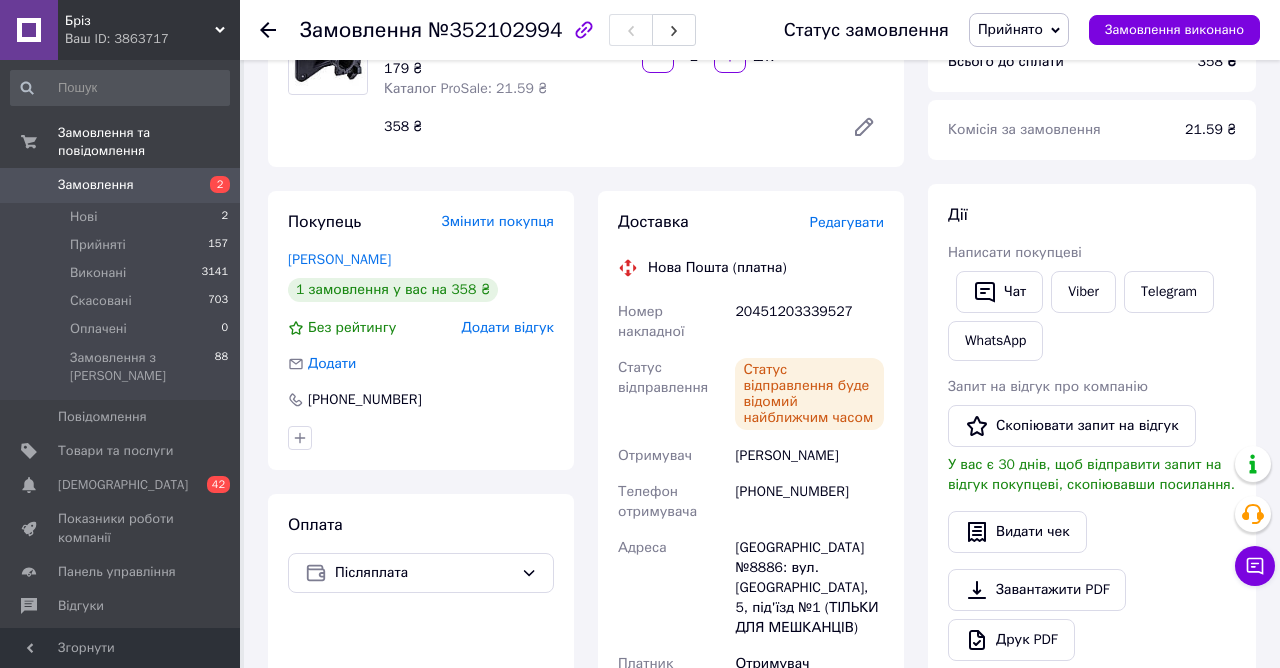 click on "[PHONE_NUMBER]" at bounding box center [809, 502] 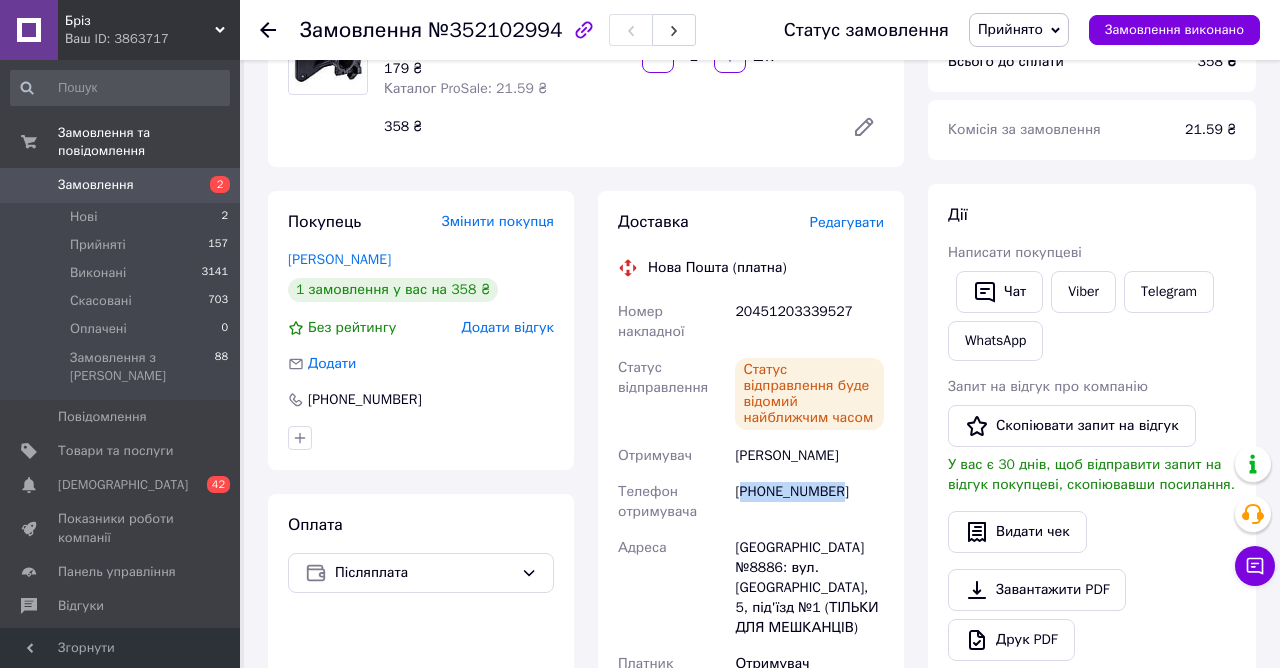 click on "[PHONE_NUMBER]" at bounding box center (809, 502) 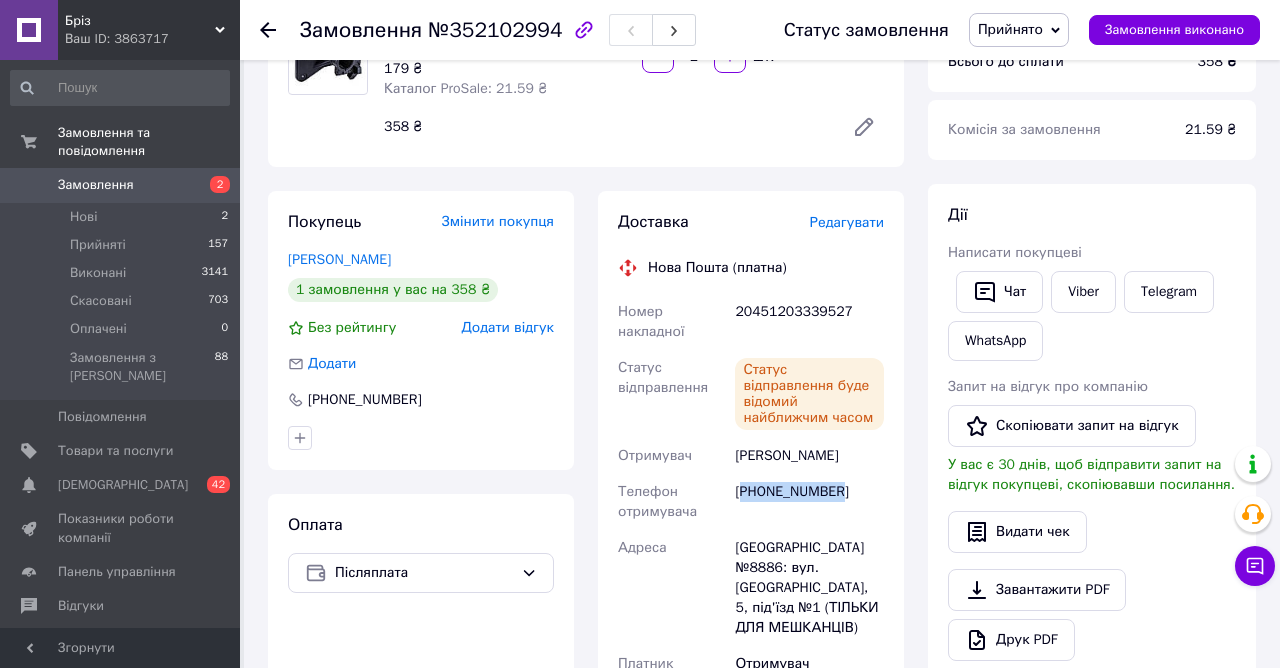 click on "Замовлення №352102994" at bounding box center [522, 30] 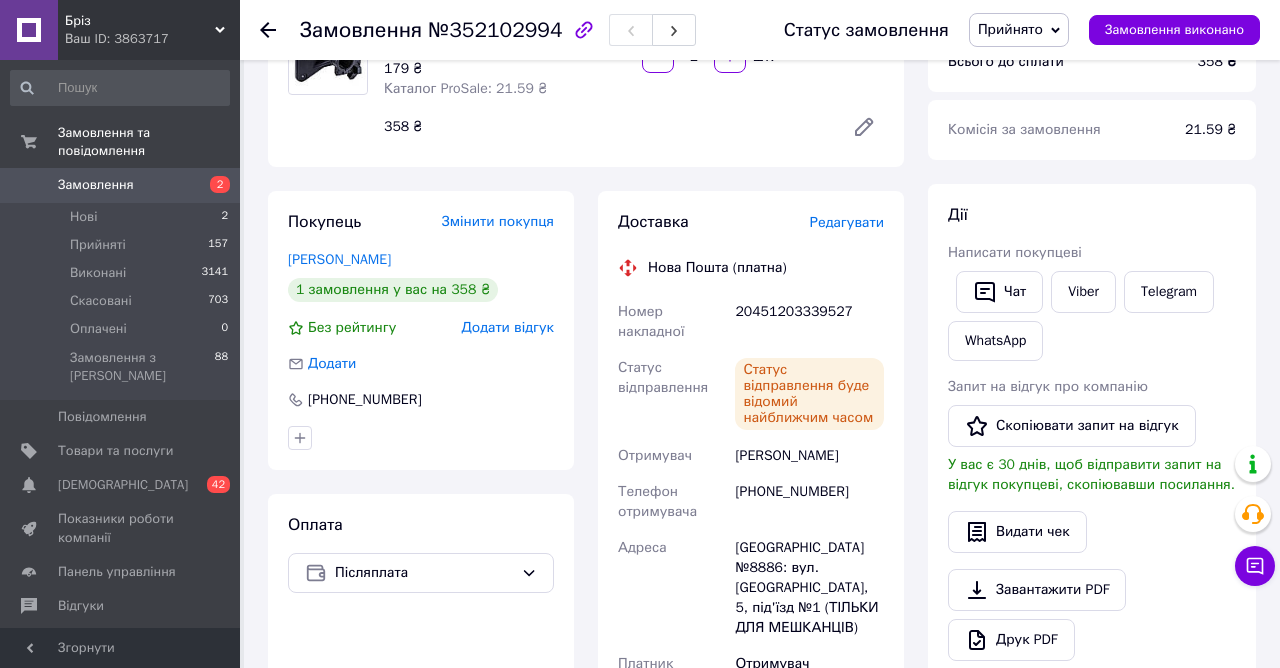 scroll, scrollTop: 108, scrollLeft: 0, axis: vertical 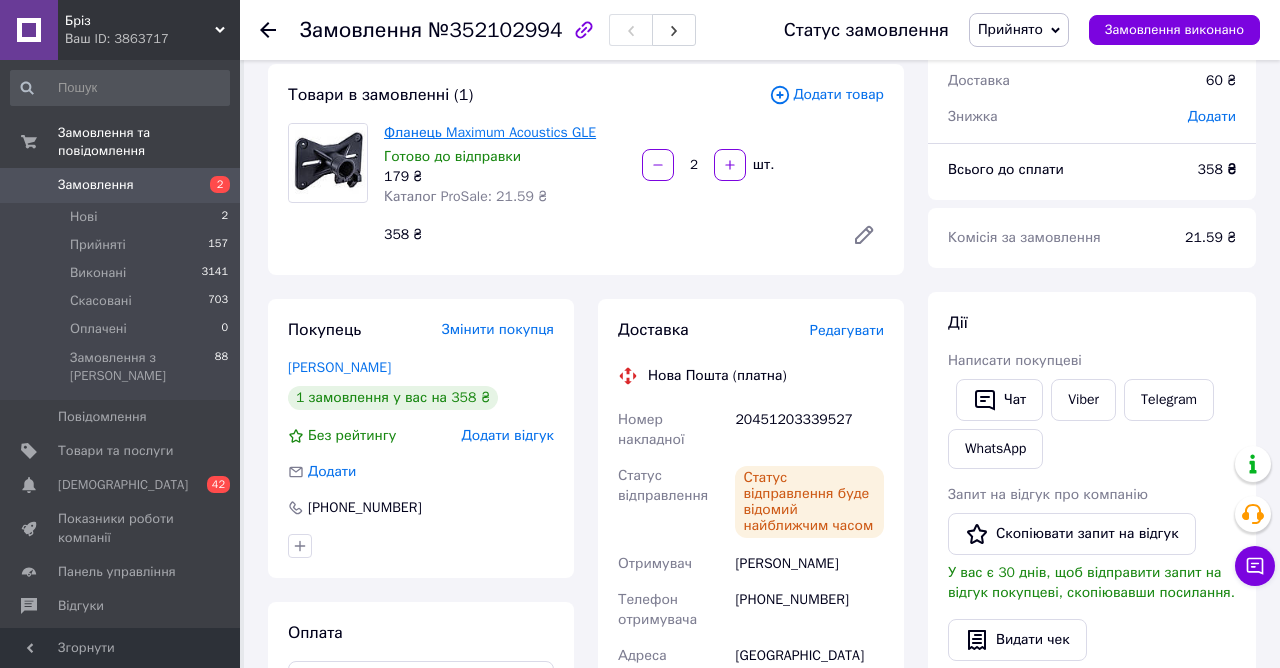 click on "Фланець Maximum Acoustics GLE Готово до відправки 179 ₴ Каталог ProSale: 21.59 ₴" at bounding box center [505, 165] 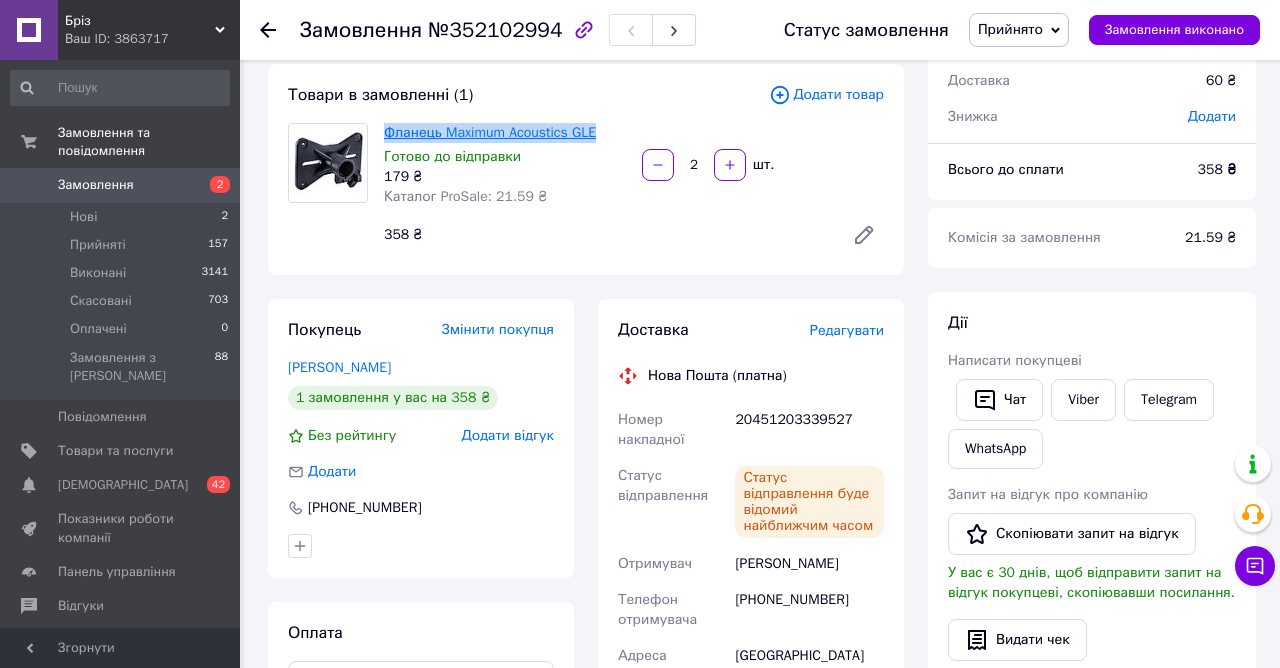 drag, startPoint x: 580, startPoint y: 137, endPoint x: 386, endPoint y: 137, distance: 194 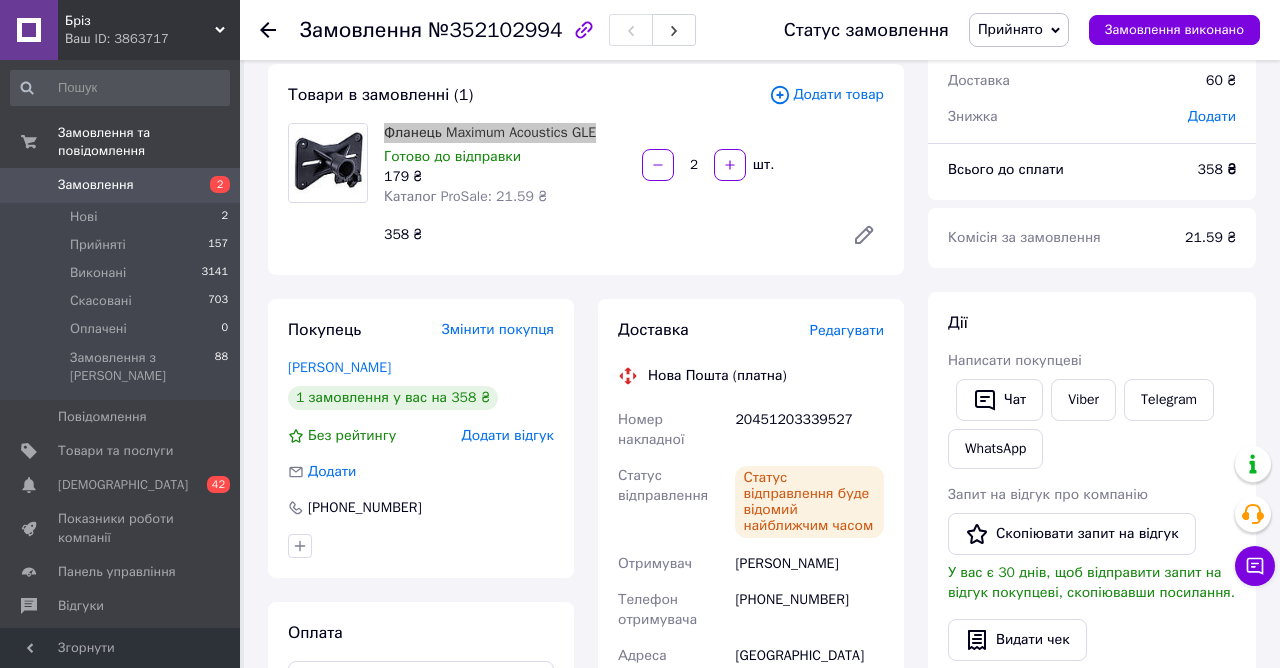click on "21.59 ₴" at bounding box center [1210, 238] 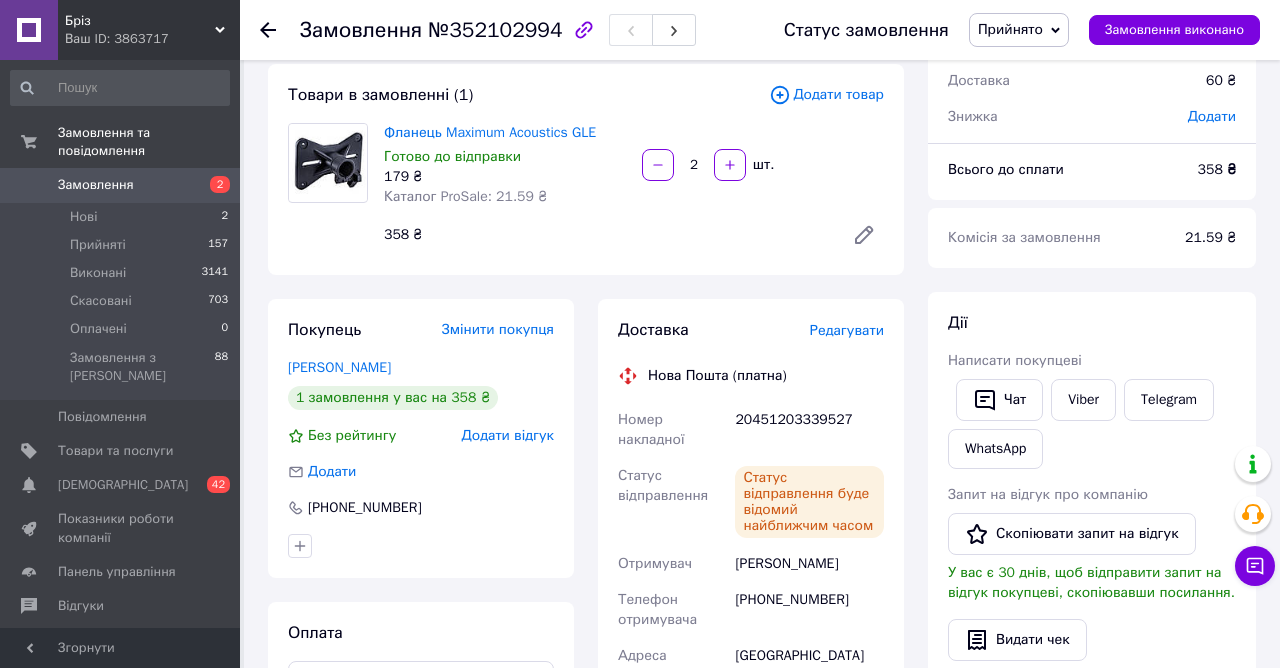 click on "20451203339527" at bounding box center (809, 430) 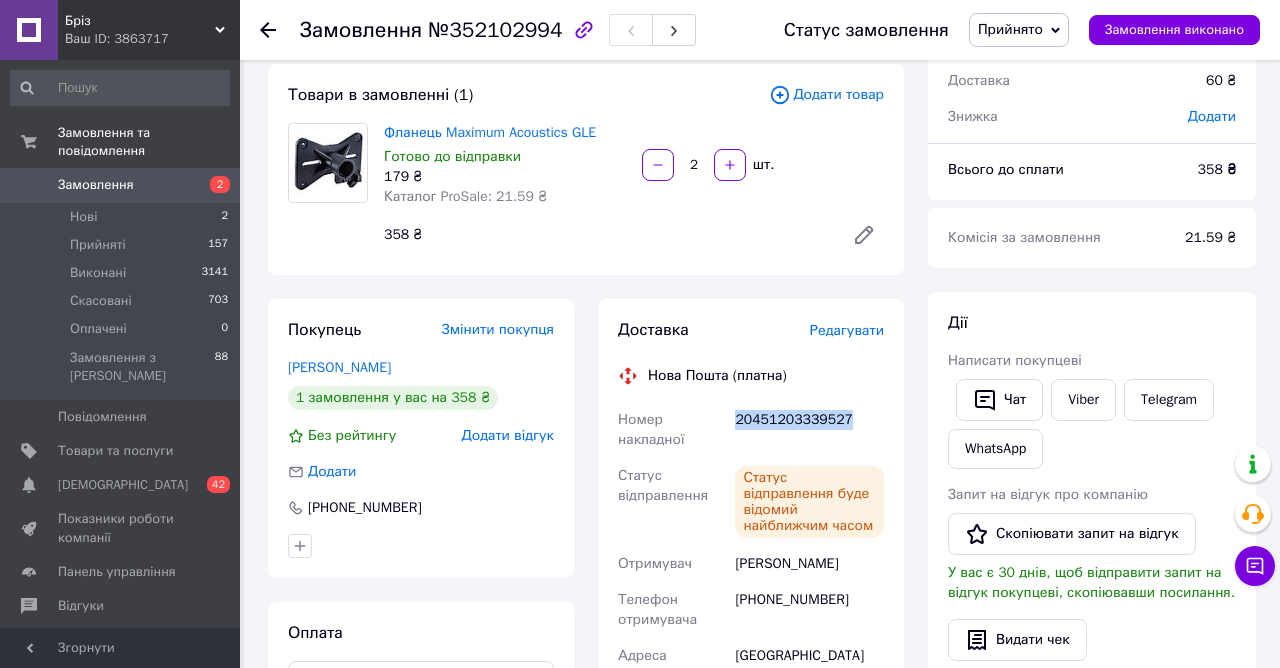 click on "20451203339527" at bounding box center (809, 430) 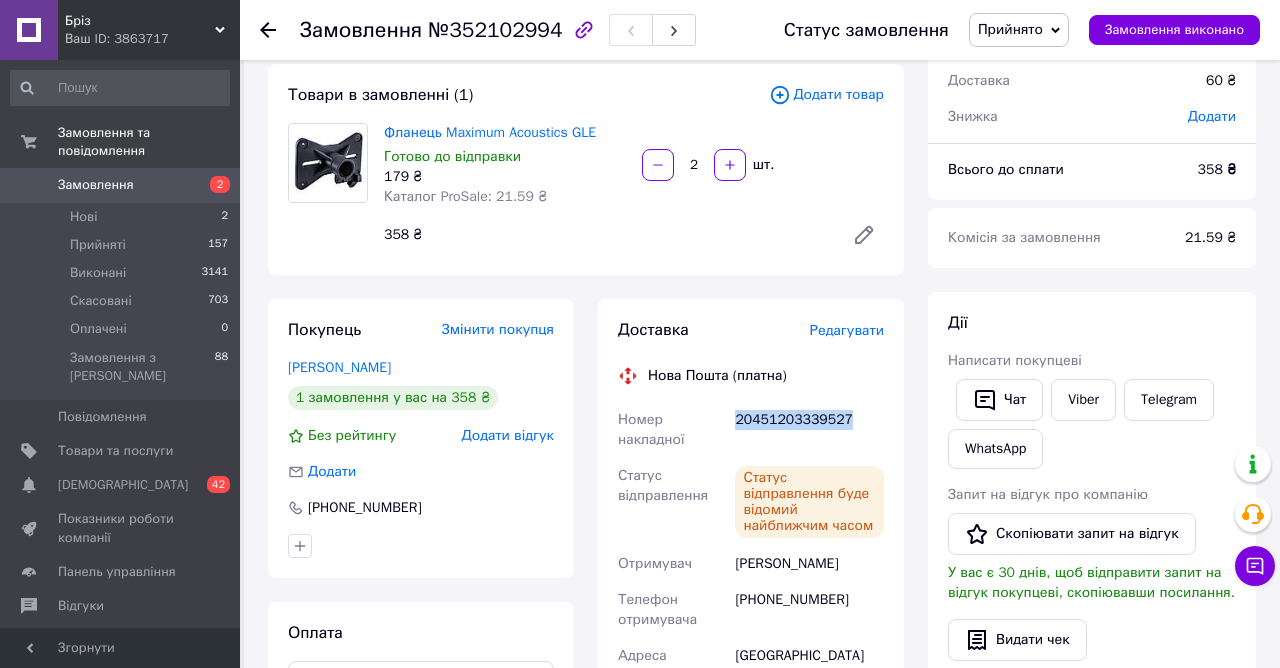 click on "[PERSON_NAME] покупцеві   Чат Viber Telegram WhatsApp Запит на відгук про компанію   Скопіювати запит на відгук У вас є 30 днів, щоб відправити запит на відгук покупцеві, скопіювавши посилання.   Видати чек   Завантажити PDF   Друк PDF   Дублювати замовлення" at bounding box center (1092, 565) 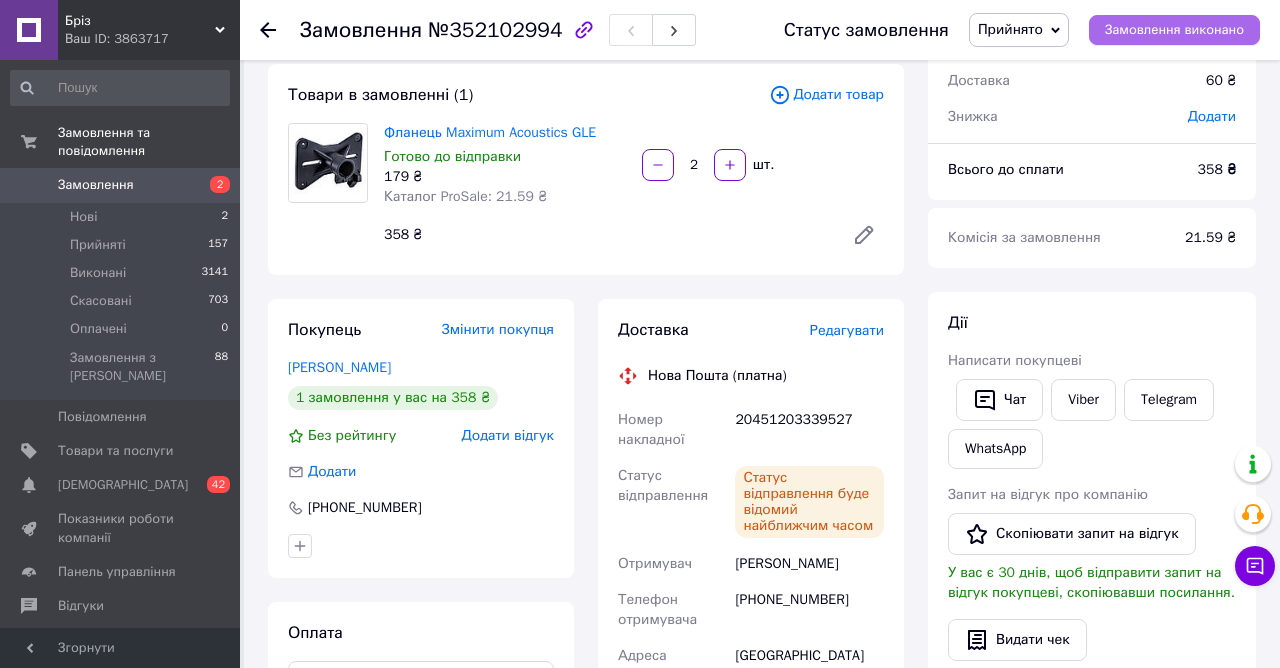 click on "Замовлення виконано" at bounding box center (1174, 30) 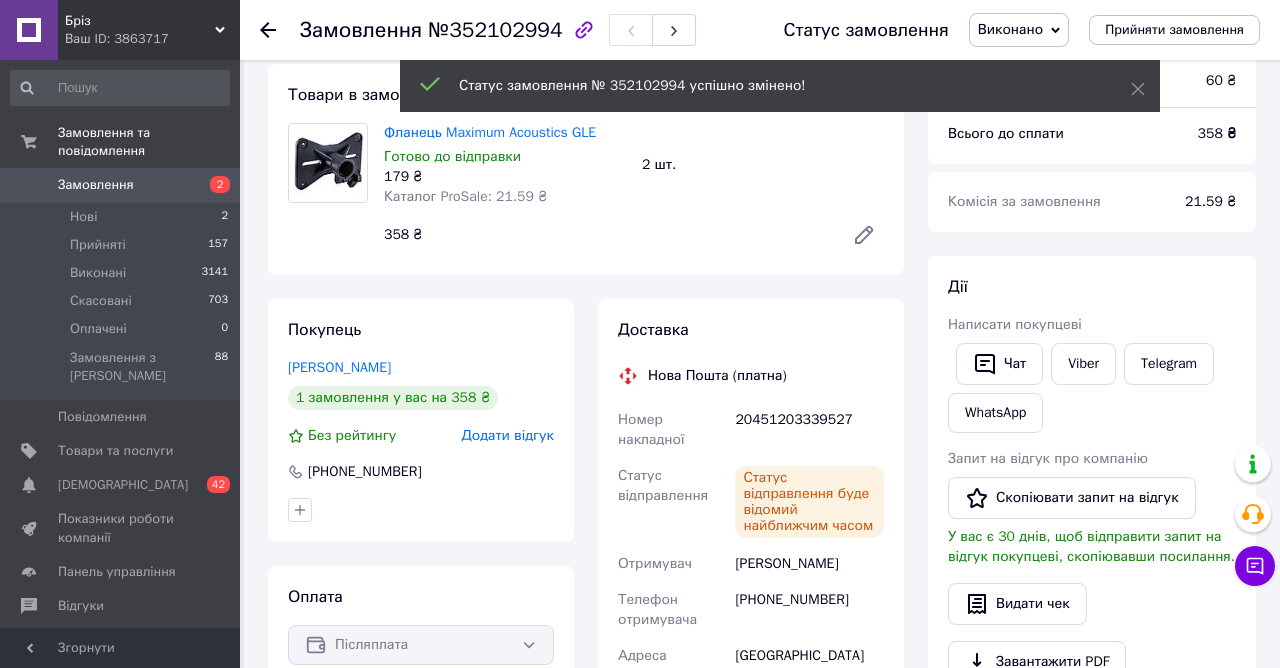 click 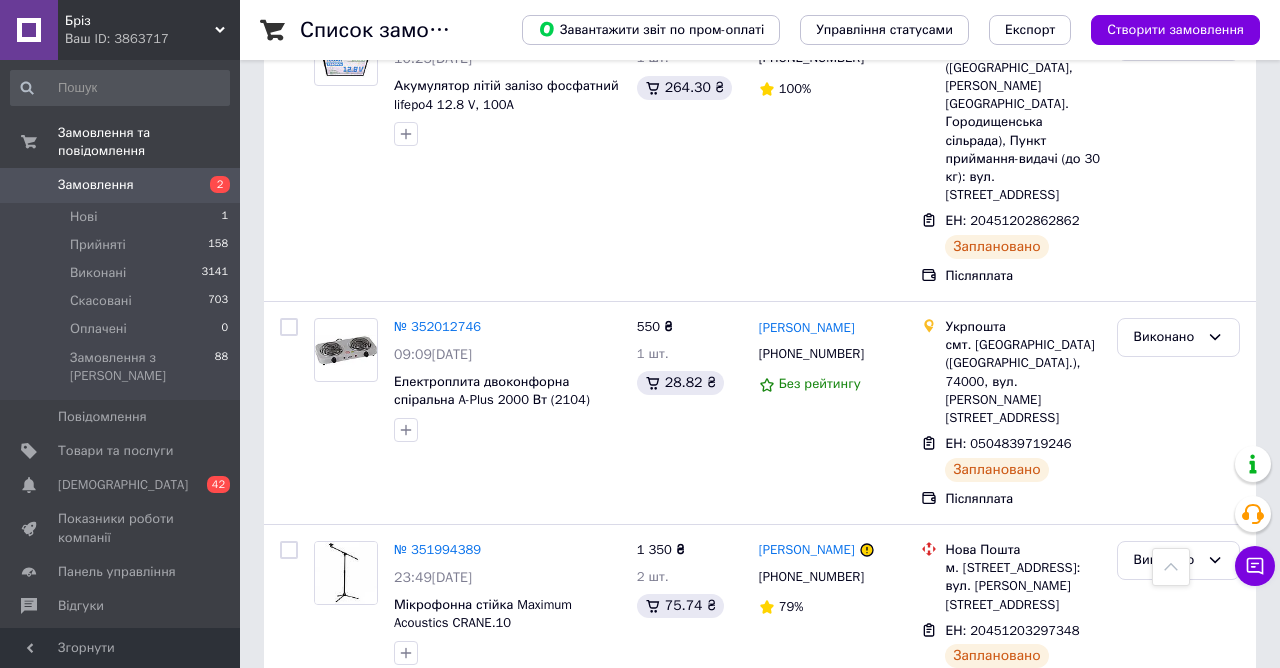 scroll, scrollTop: 540, scrollLeft: 0, axis: vertical 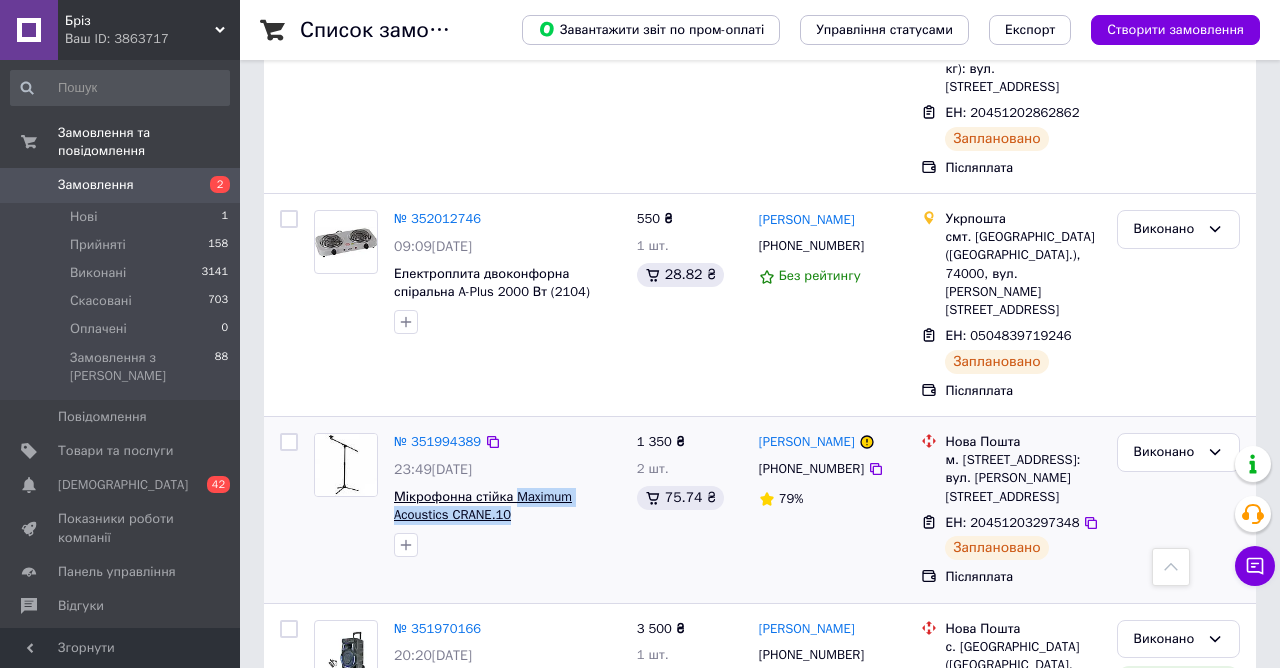 drag, startPoint x: 511, startPoint y: 428, endPoint x: 512, endPoint y: 408, distance: 20.024984 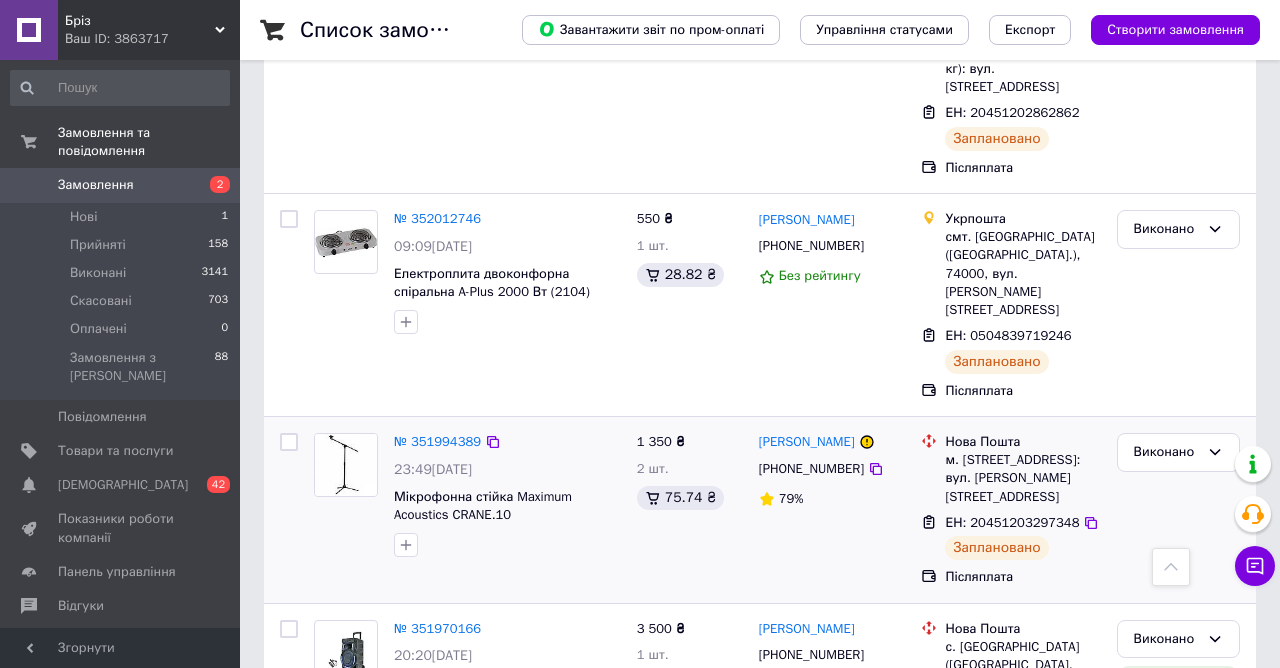 click on "№ 351994389 23:49[DATE] Мікрофонна стійка Maximum Acoustics CRANE.10" at bounding box center (467, 510) 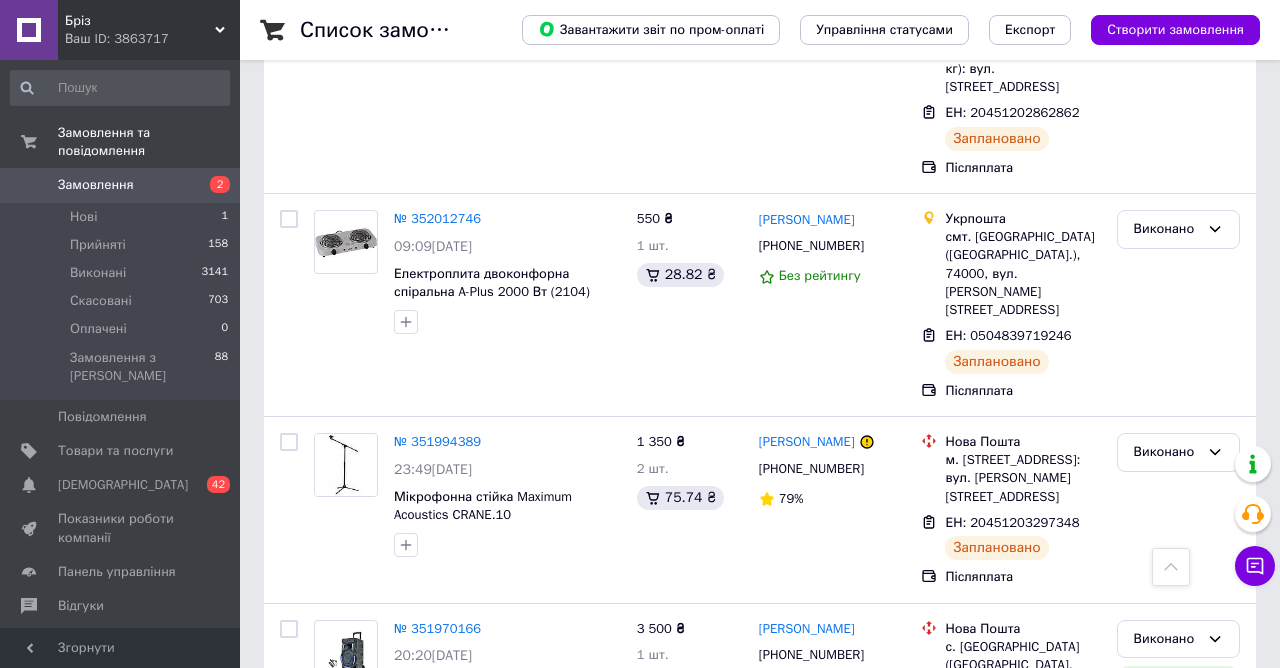 click on "Завантажити звіт по пром-оплаті Управління статусами Експорт Створити замовлення" at bounding box center [871, 30] 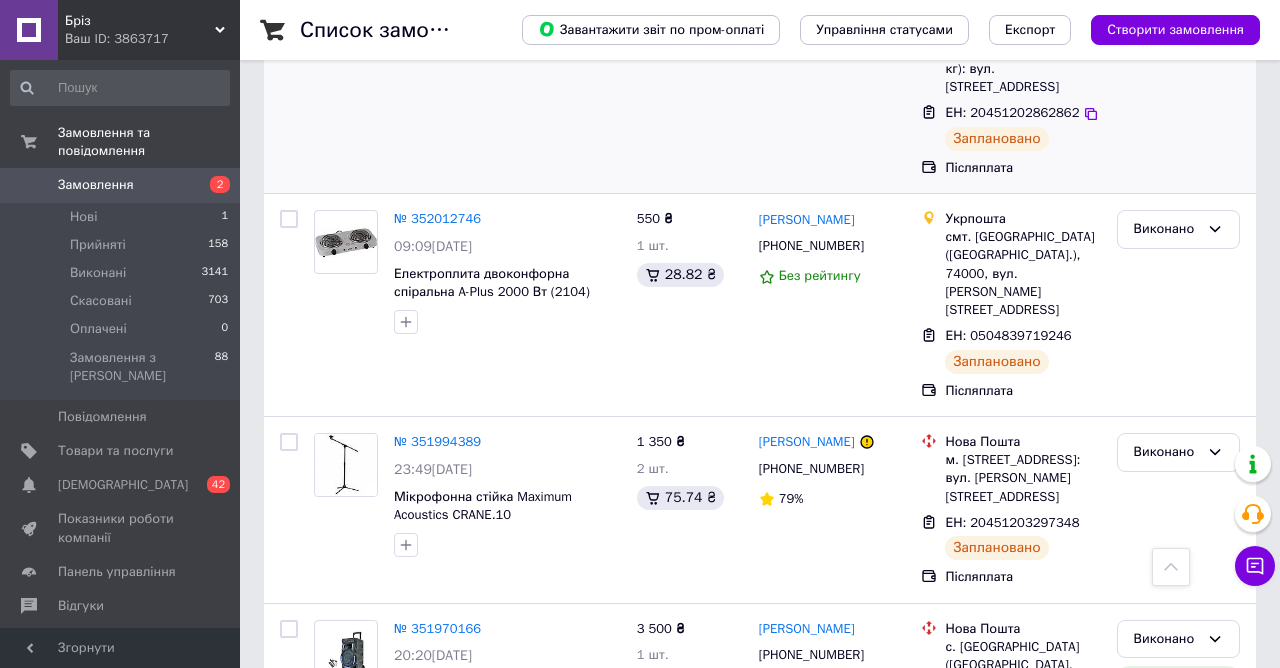 click on "№ 352025281 10:25[DATE] Акумулятор літій залізо фосфатний lifepo4 12.8 V, 100A 6 000 ₴ 1 шт. 264.30 ₴ [PERSON_NAME] [PHONE_NUMBER] 100% Нова Пошта с. [GEOGRAPHIC_DATA] ([GEOGRAPHIC_DATA], [PERSON_NAME][GEOGRAPHIC_DATA]. Городищенська сільрада), Пункт приймання-видачі (до 30 кг): вул. [STREET_ADDRESS] ЕН: 20451202862862 Заплановано Післяплата Виконано" at bounding box center (760, 45) 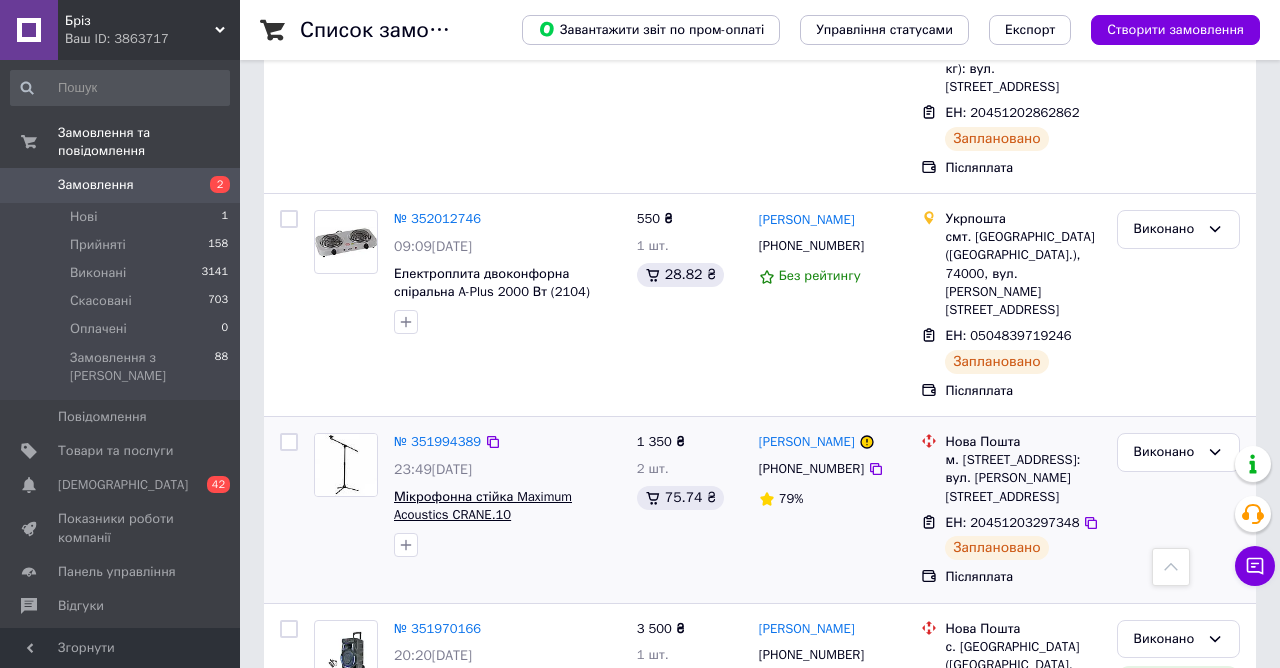 scroll, scrollTop: 0, scrollLeft: 0, axis: both 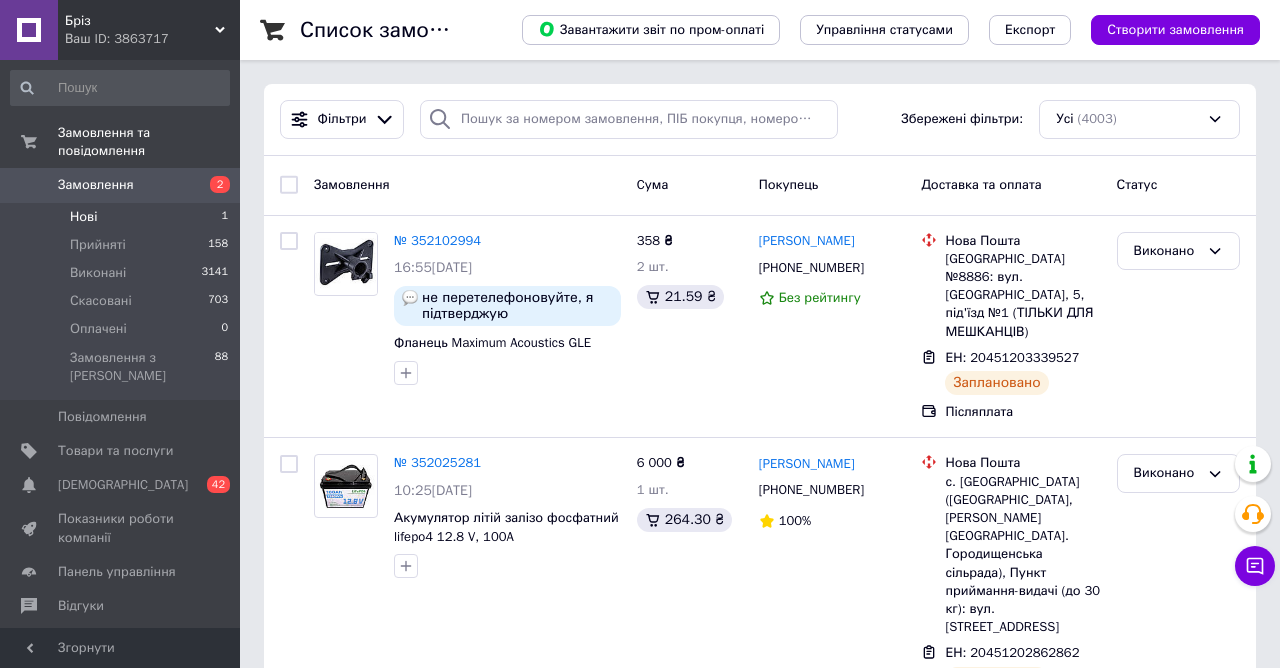 click on "Нові" at bounding box center [83, 217] 